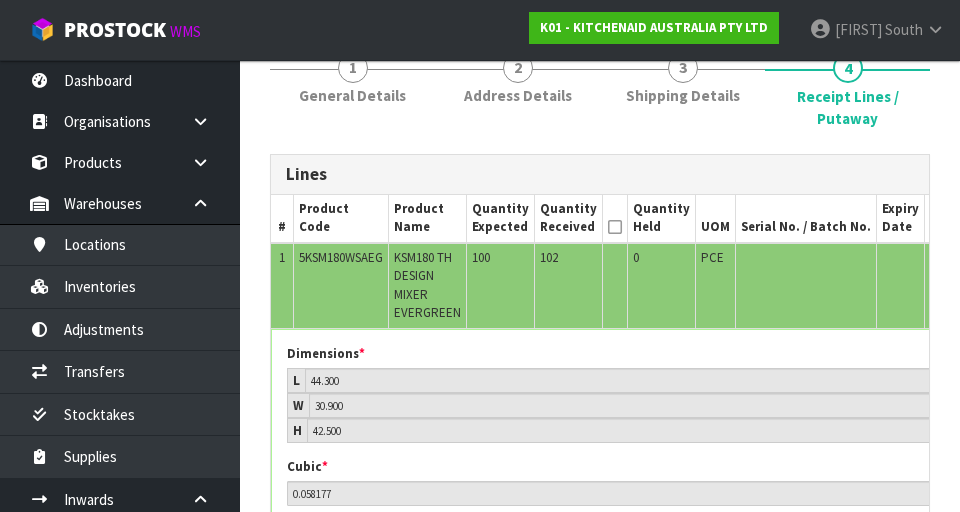 scroll, scrollTop: 93, scrollLeft: 0, axis: vertical 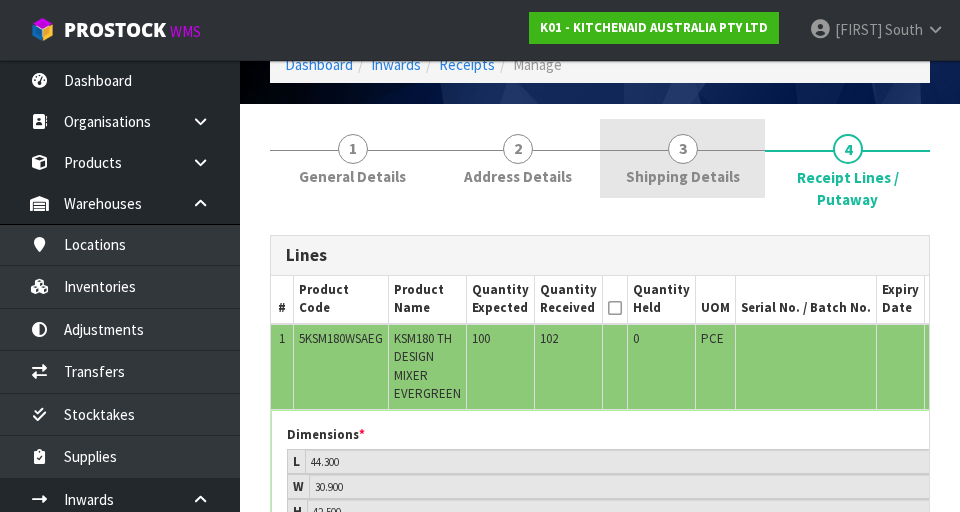 click on "3" at bounding box center [683, 149] 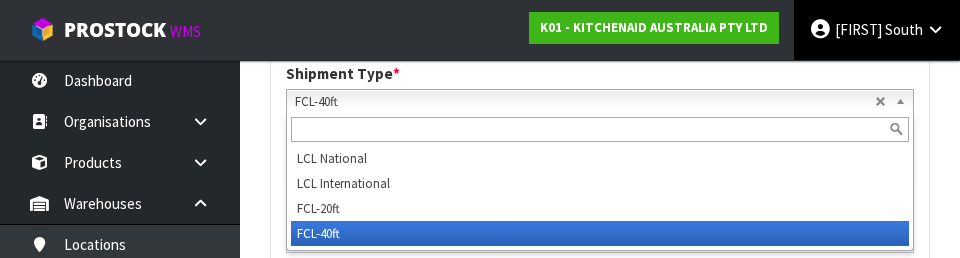 click on "[FIRST] [LAST]" at bounding box center (877, 30) 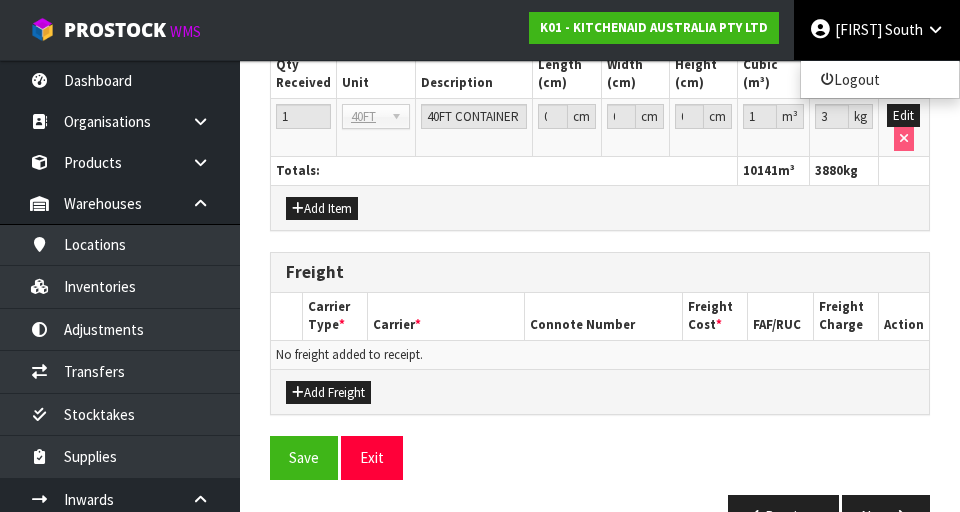 scroll, scrollTop: 2433, scrollLeft: 0, axis: vertical 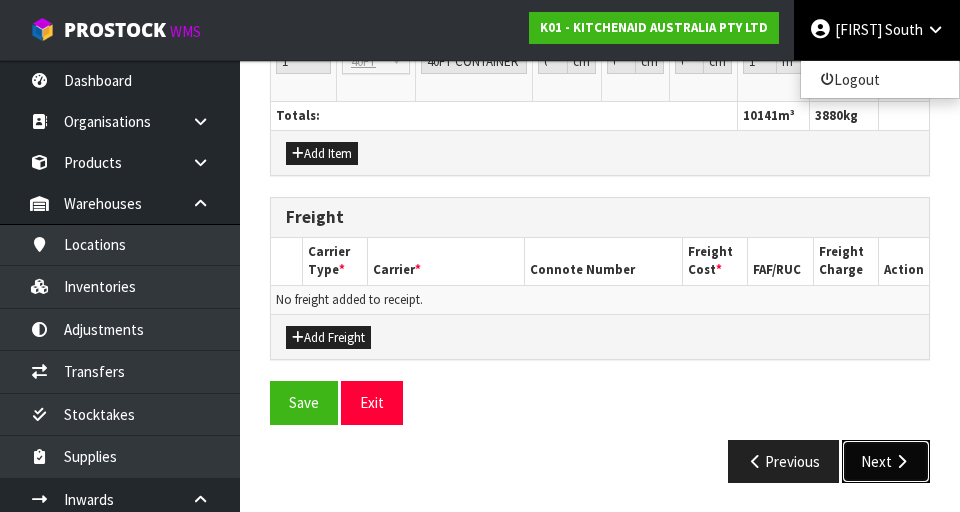 click at bounding box center (901, 461) 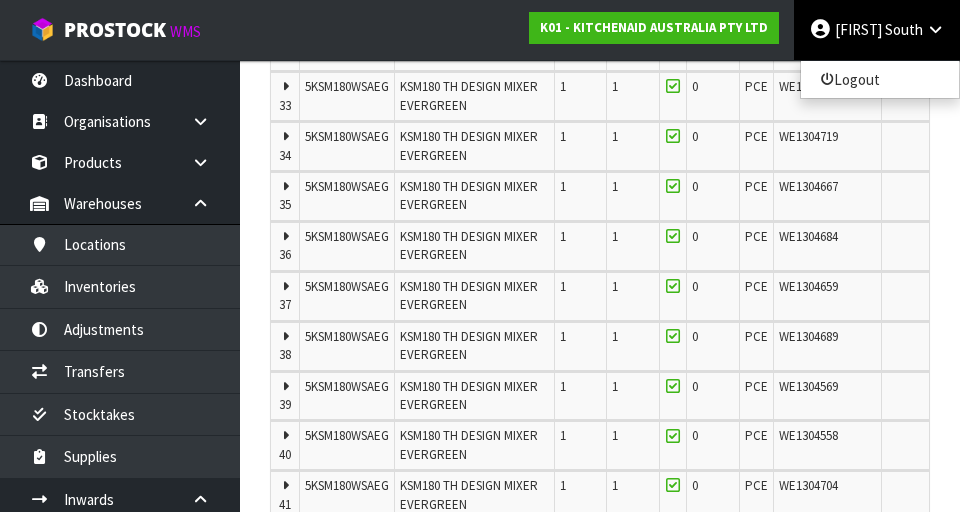 click at bounding box center (615, -1975) 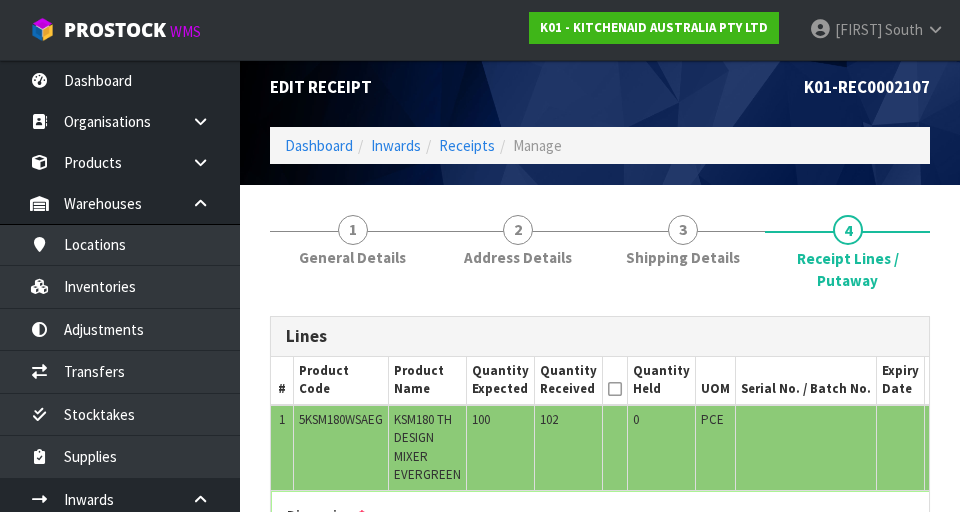 type on "0" 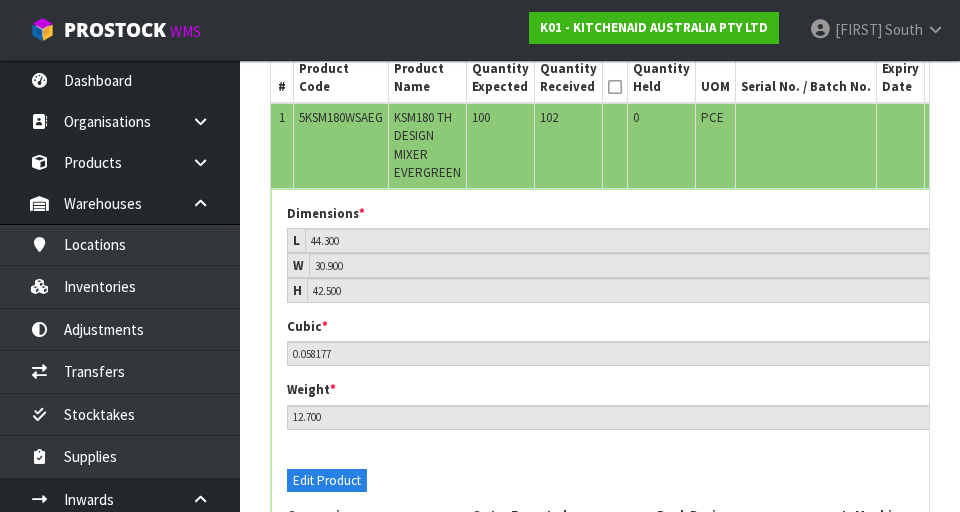 scroll, scrollTop: 304, scrollLeft: 0, axis: vertical 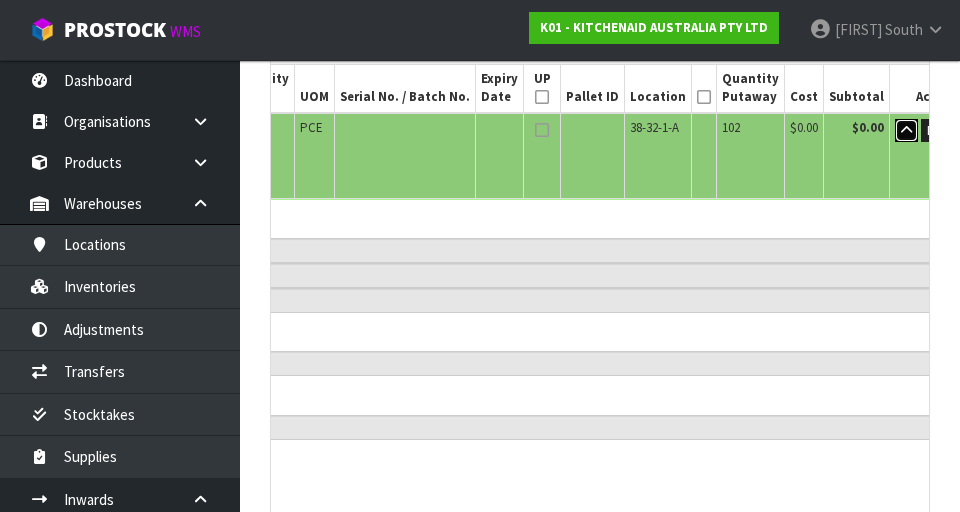 click at bounding box center (906, 131) 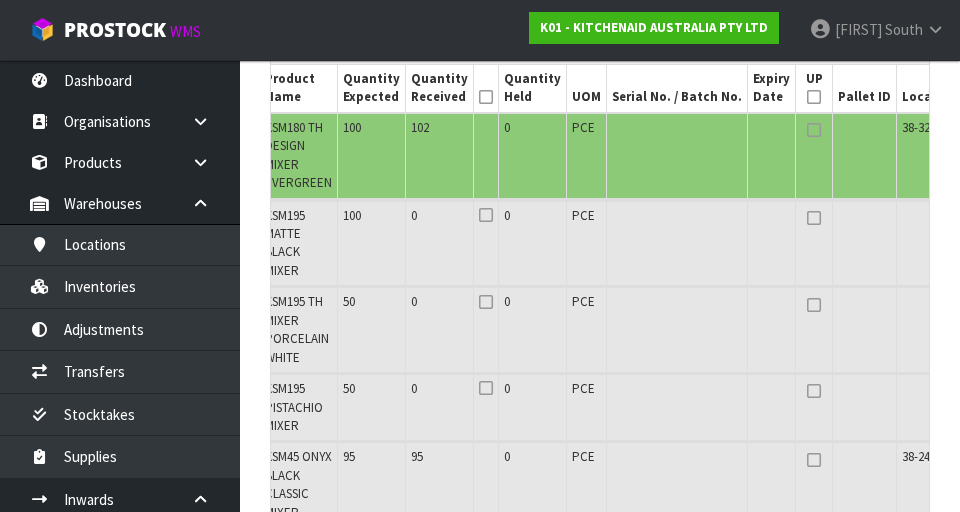 scroll, scrollTop: 0, scrollLeft: 0, axis: both 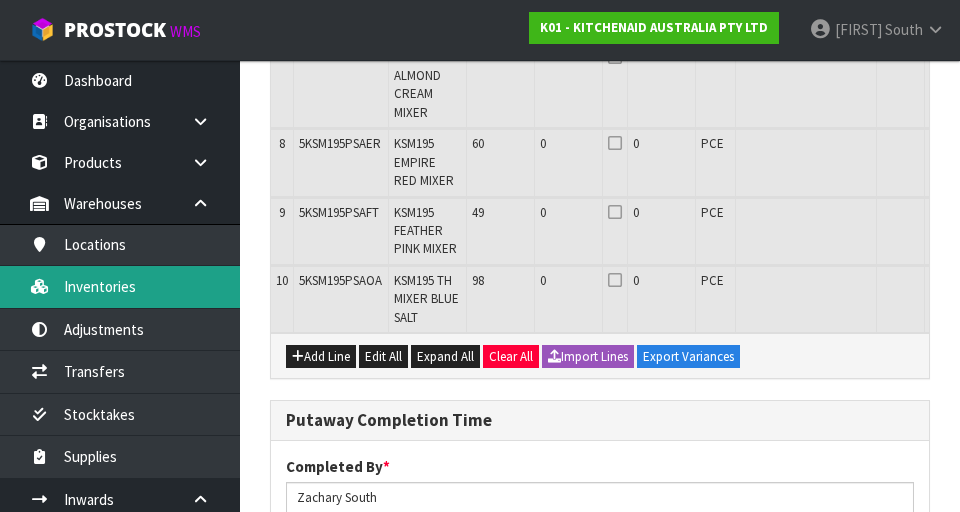 click on "Inventories" at bounding box center (120, 286) 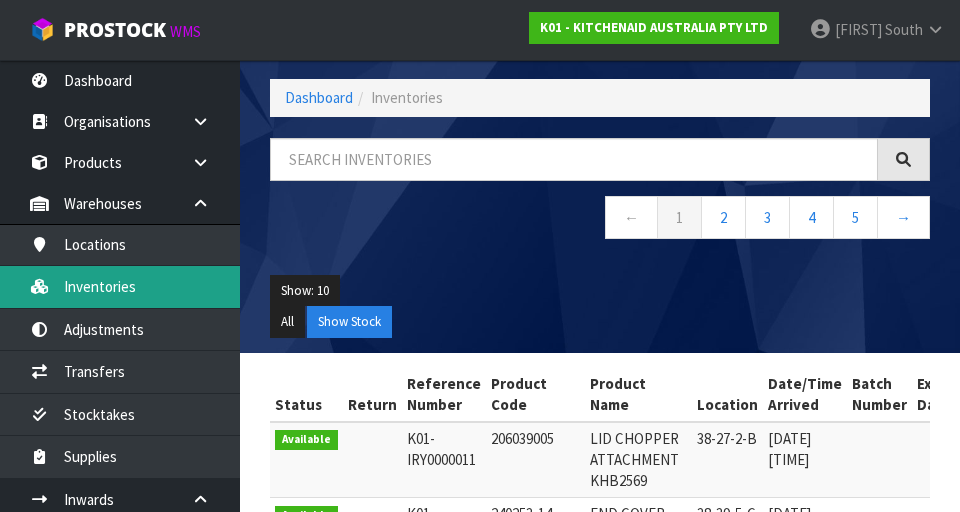 scroll, scrollTop: 751, scrollLeft: 0, axis: vertical 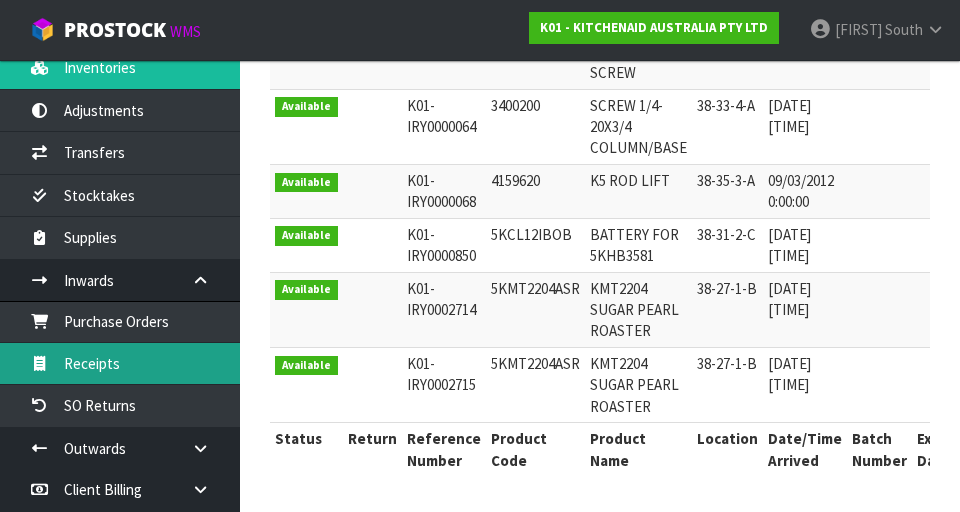 click on "Receipts" at bounding box center (120, 363) 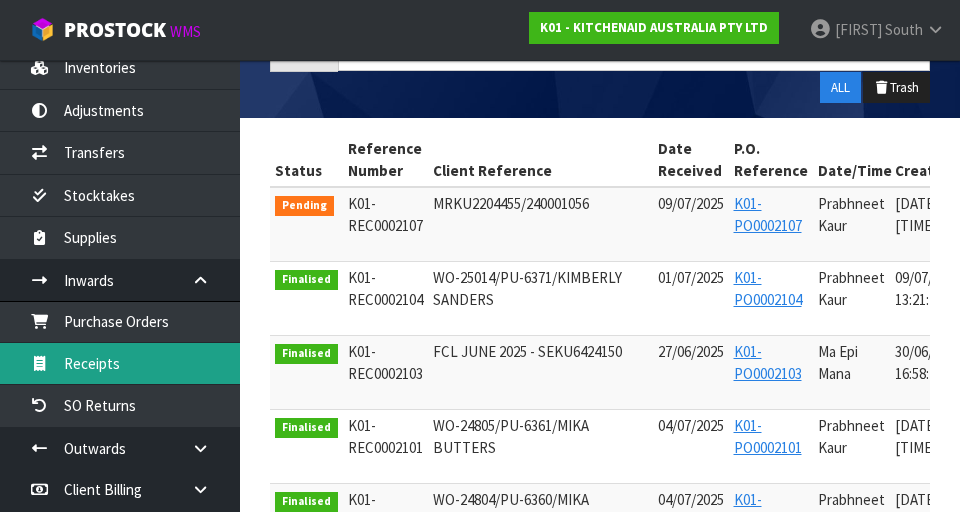 scroll, scrollTop: 313, scrollLeft: 0, axis: vertical 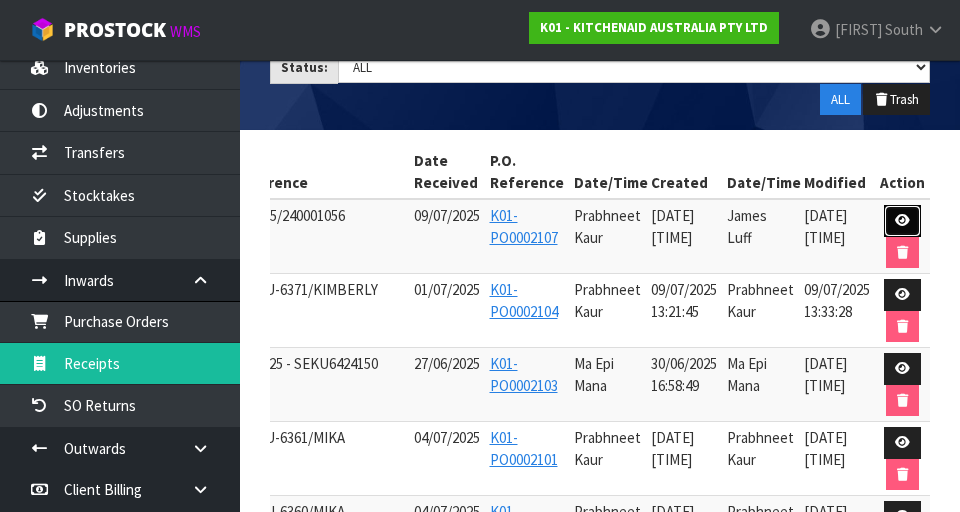 click at bounding box center (902, 220) 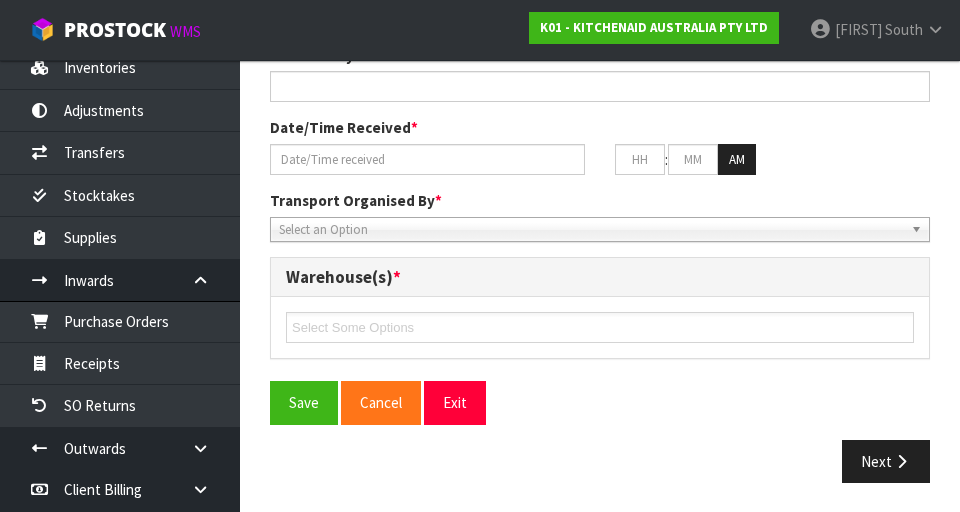 type on "MRKU2204455/240001056" 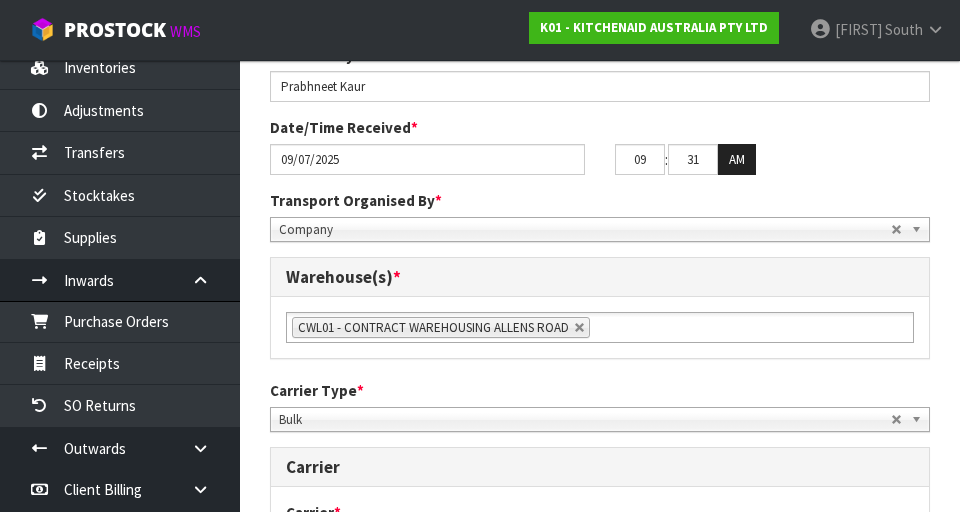 scroll, scrollTop: 1249, scrollLeft: 0, axis: vertical 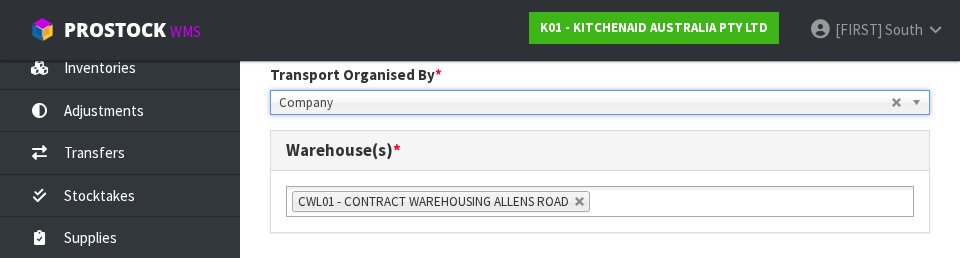 click on "Warehouse(s)  *" at bounding box center [600, 150] 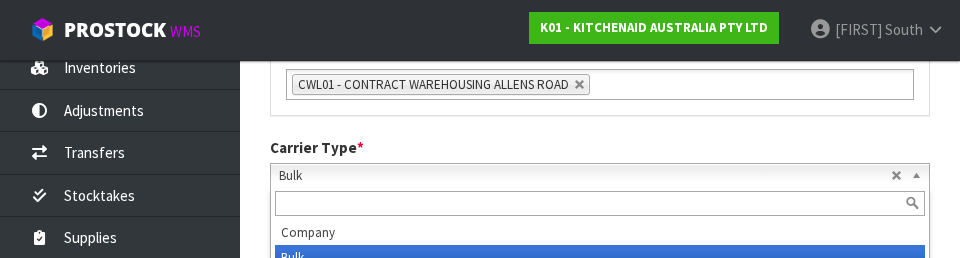 scroll, scrollTop: 1161, scrollLeft: 0, axis: vertical 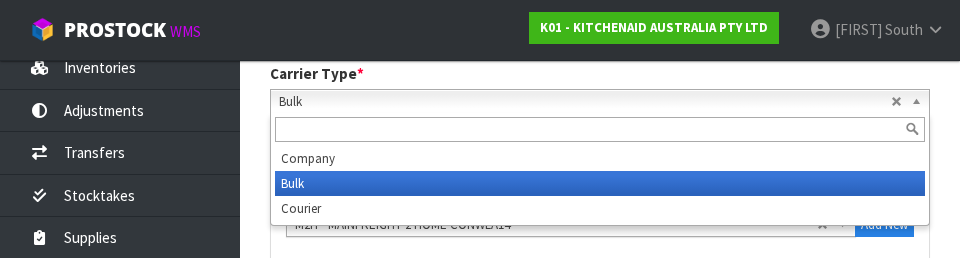 click on "Bulk" at bounding box center [585, 102] 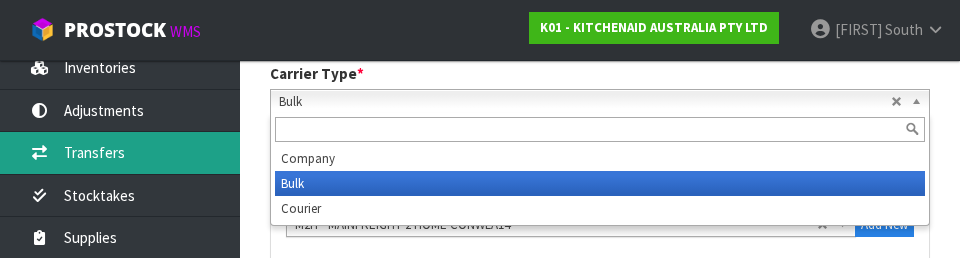 click on "Transfers" at bounding box center [120, 152] 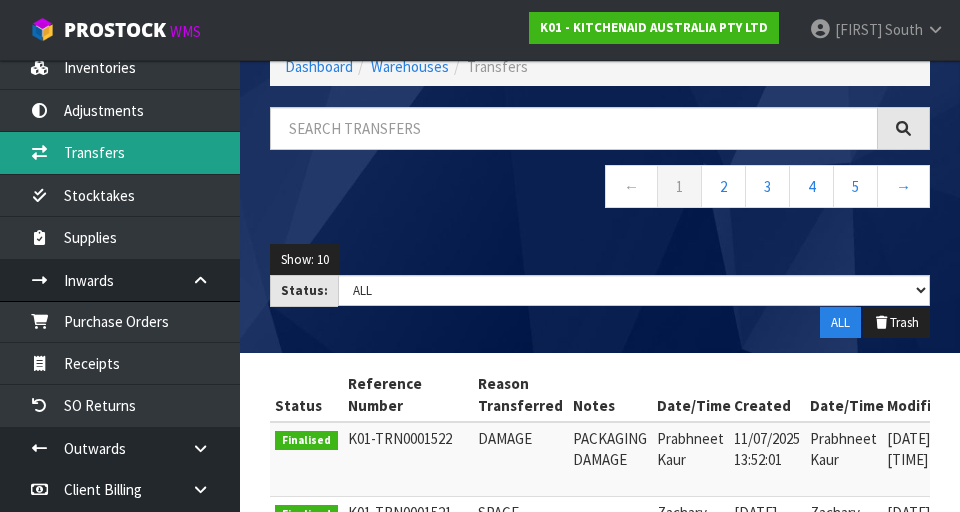 scroll, scrollTop: 899, scrollLeft: 0, axis: vertical 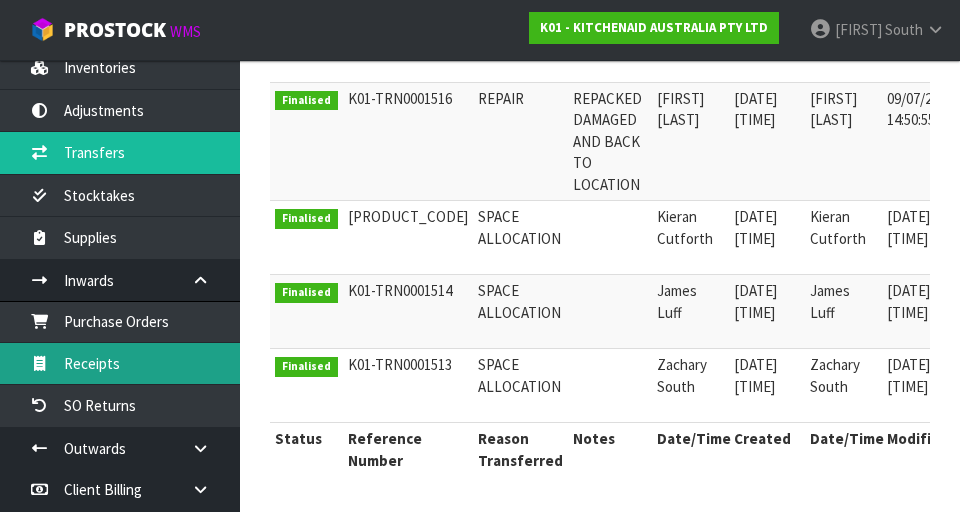 click on "Receipts" at bounding box center [120, 363] 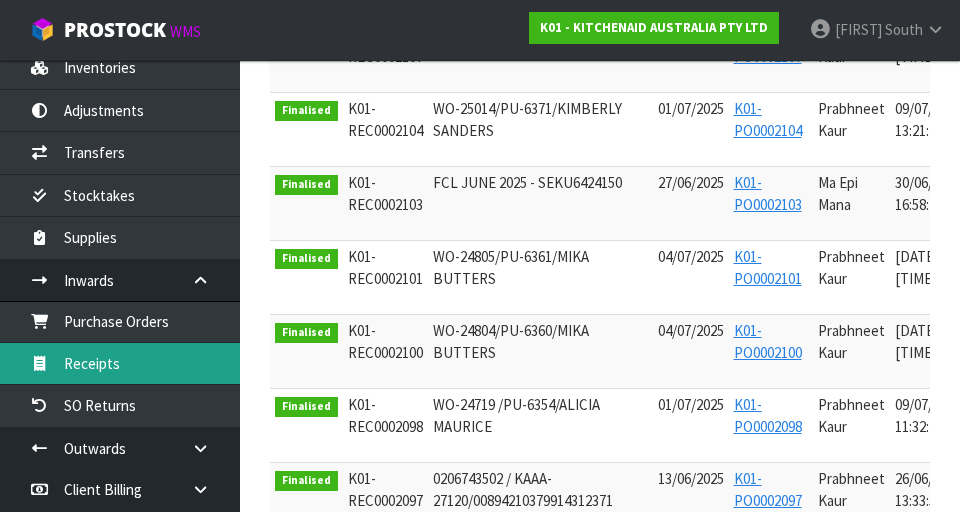 scroll, scrollTop: 490, scrollLeft: 0, axis: vertical 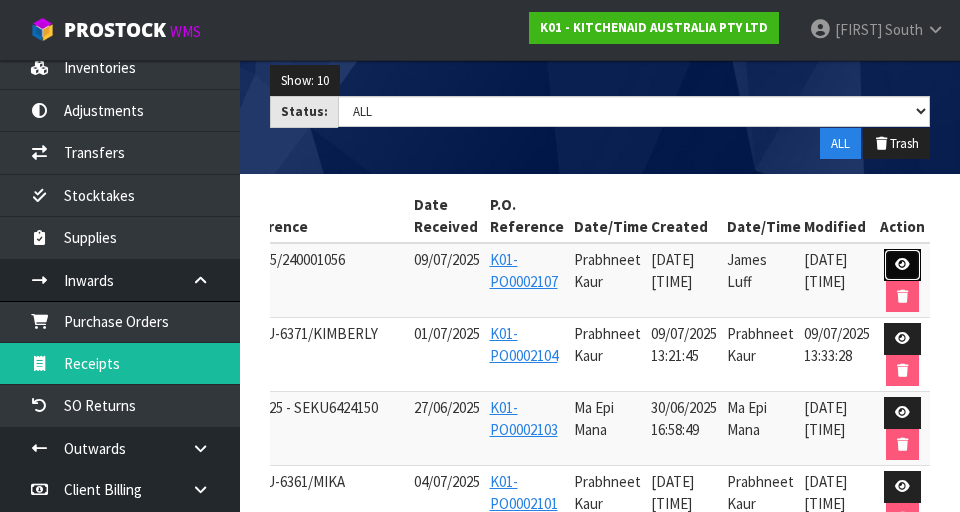 click at bounding box center (902, 265) 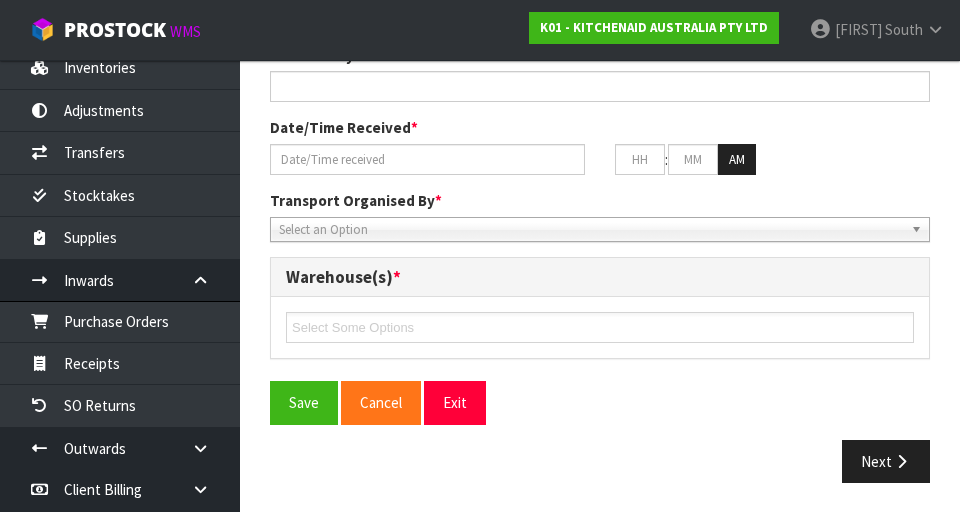 type on "MRKU2204455/240001056" 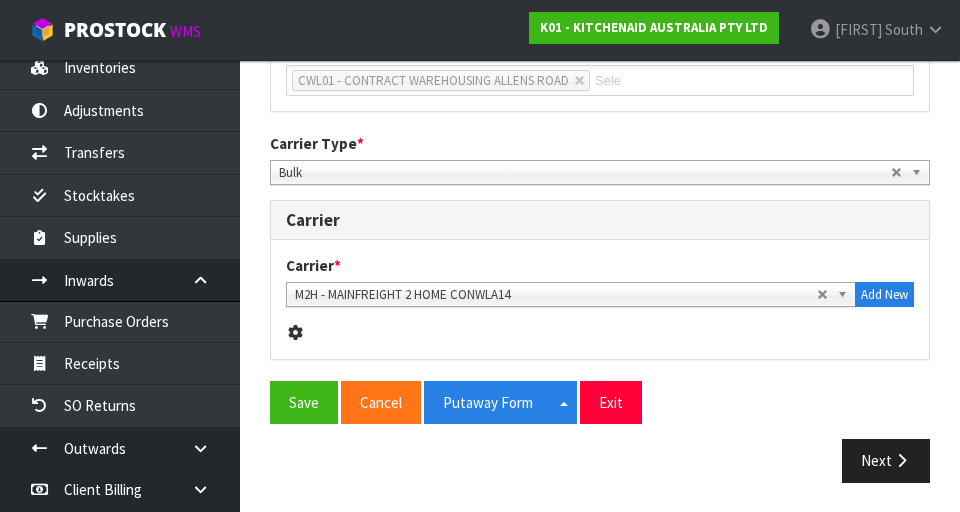 type 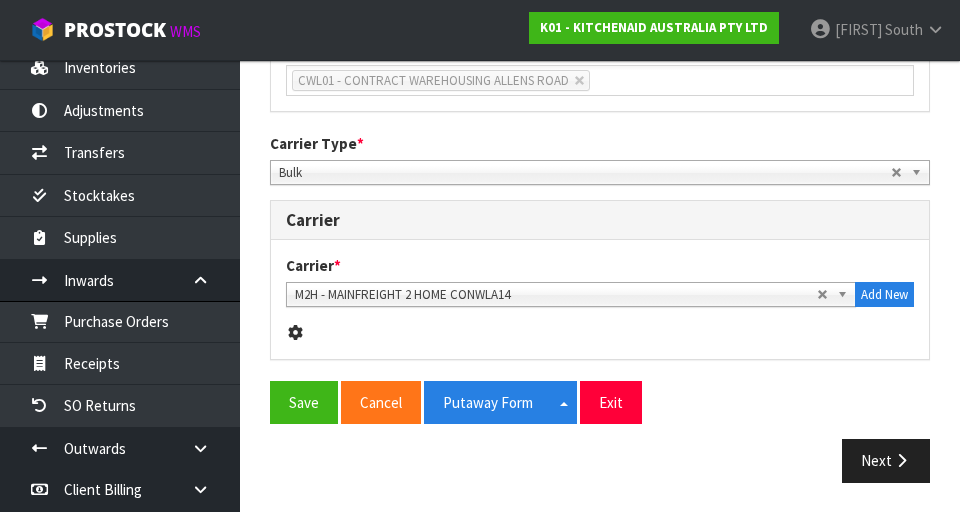 scroll, scrollTop: 1249, scrollLeft: 0, axis: vertical 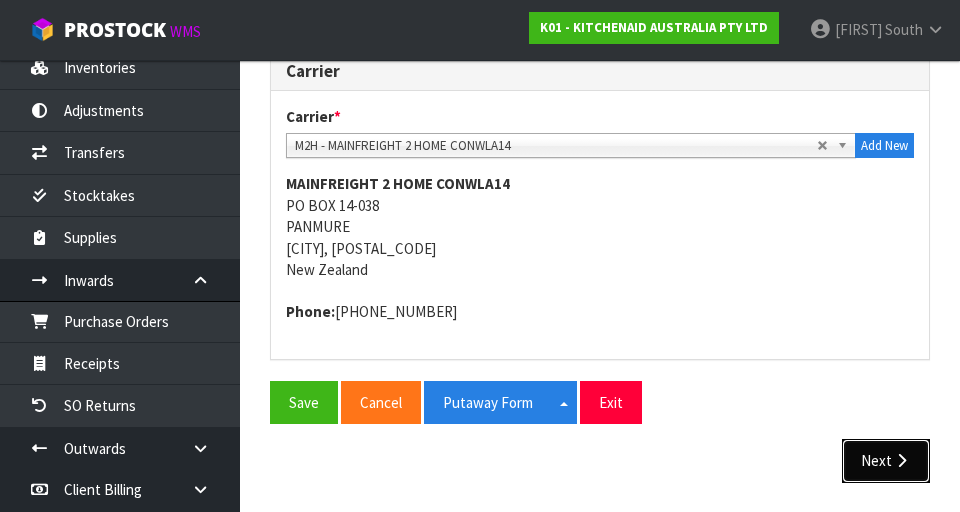 click on "Next" at bounding box center [886, 460] 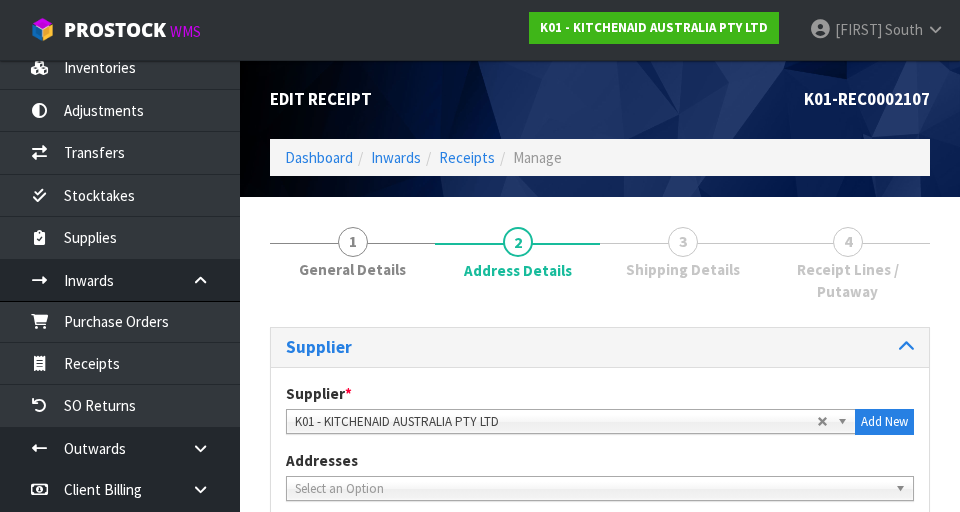 scroll, scrollTop: 1300, scrollLeft: 0, axis: vertical 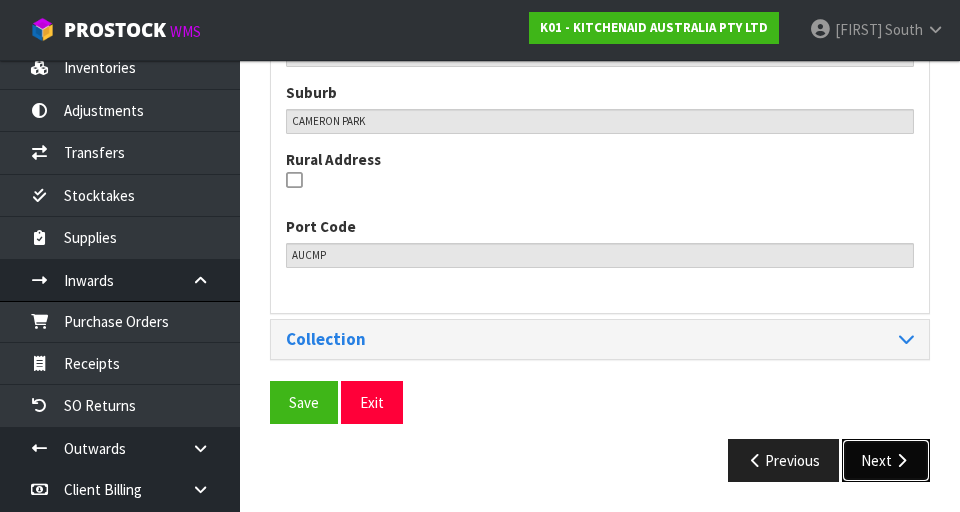 click at bounding box center (901, 460) 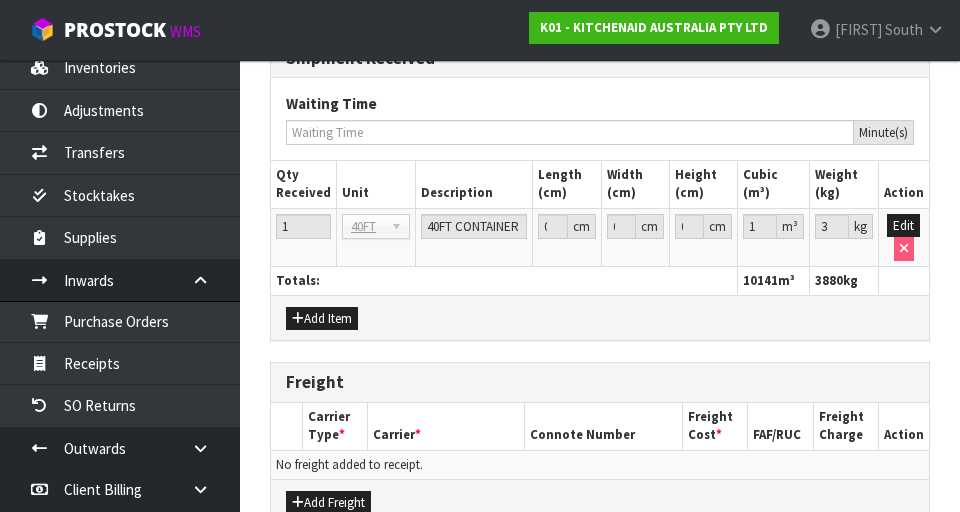 scroll, scrollTop: 2433, scrollLeft: 0, axis: vertical 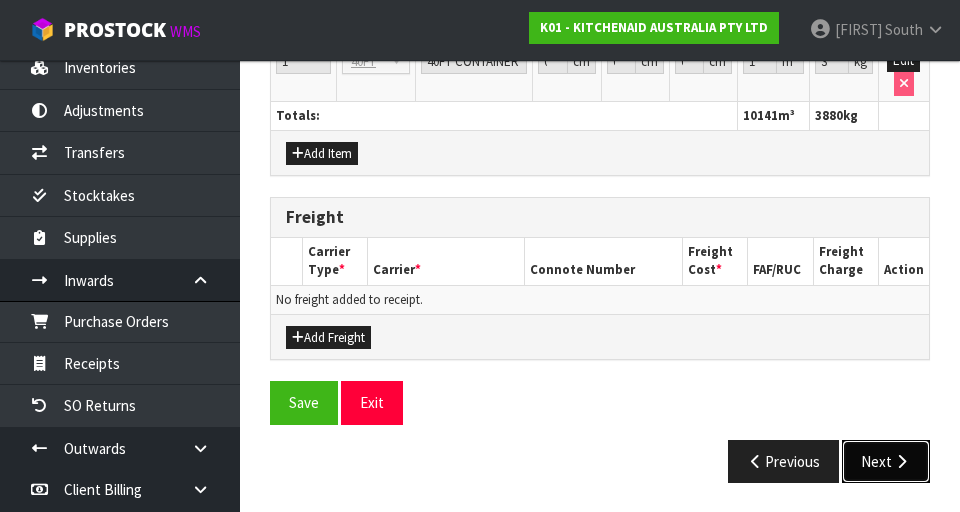 click at bounding box center (901, 461) 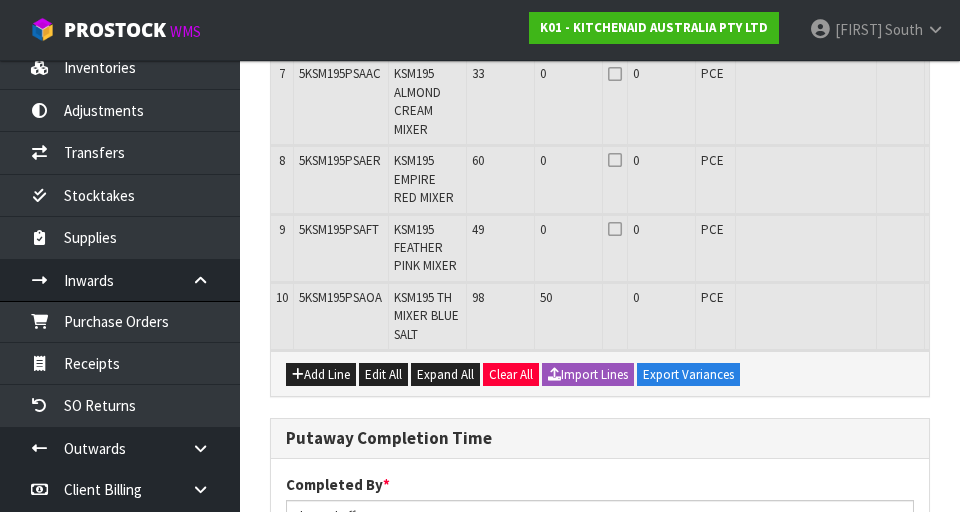 scroll, scrollTop: 843, scrollLeft: 0, axis: vertical 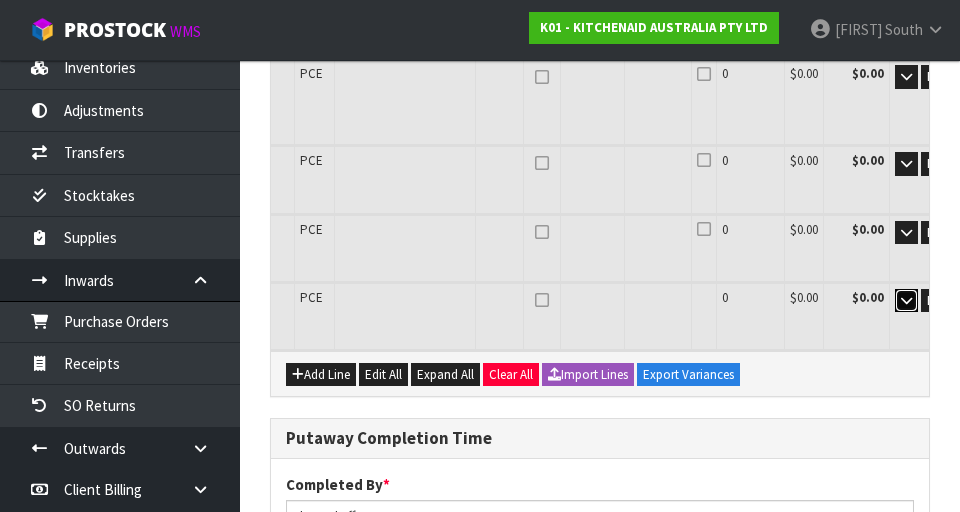 click at bounding box center [906, 300] 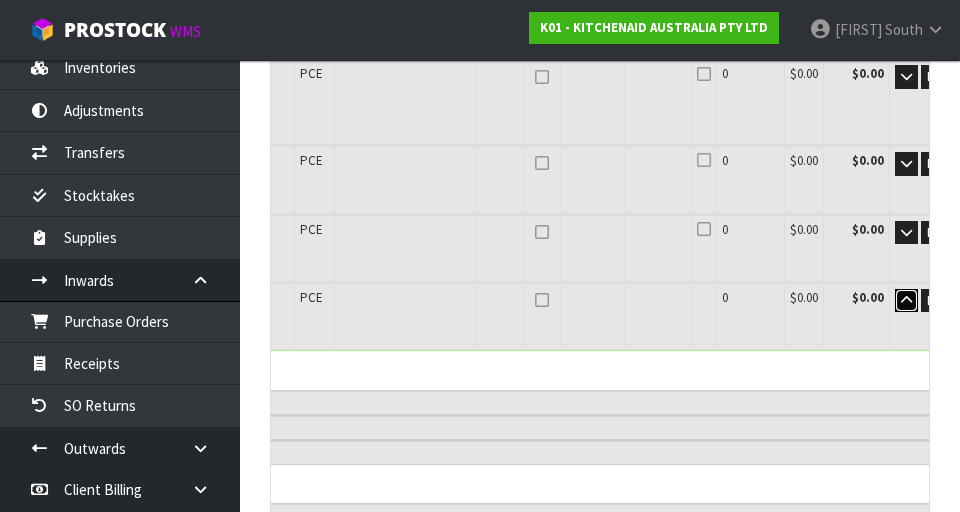 scroll, scrollTop: 0, scrollLeft: 0, axis: both 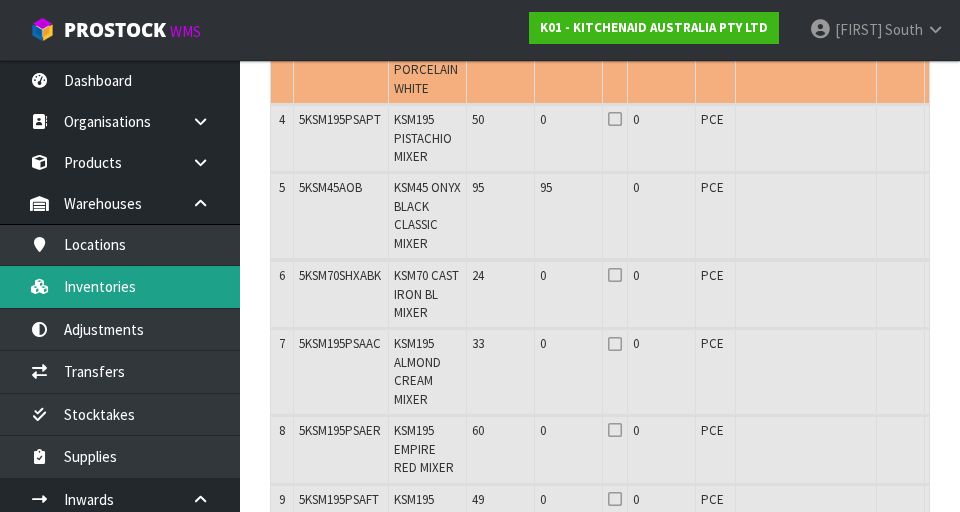 click on "Inventories" at bounding box center (120, 286) 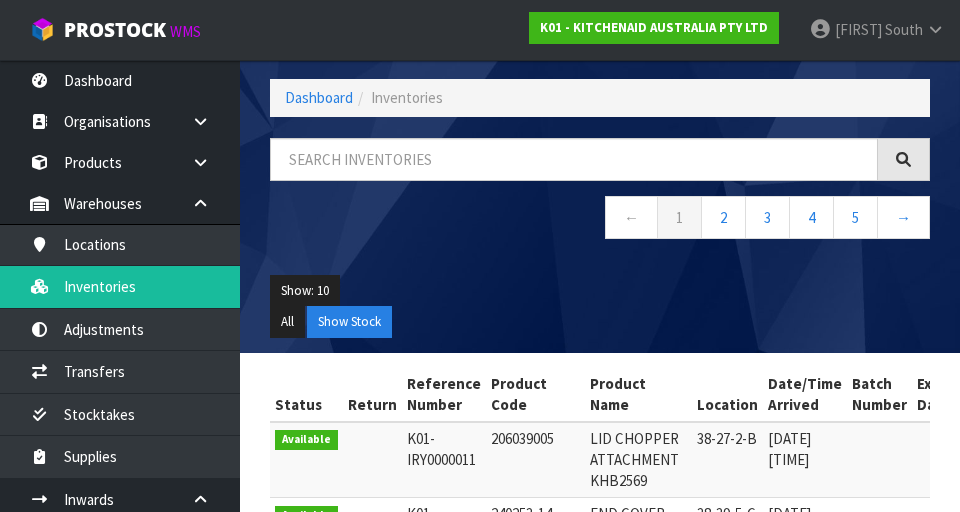 click on "FELT WASHER" at bounding box center [638, 632] 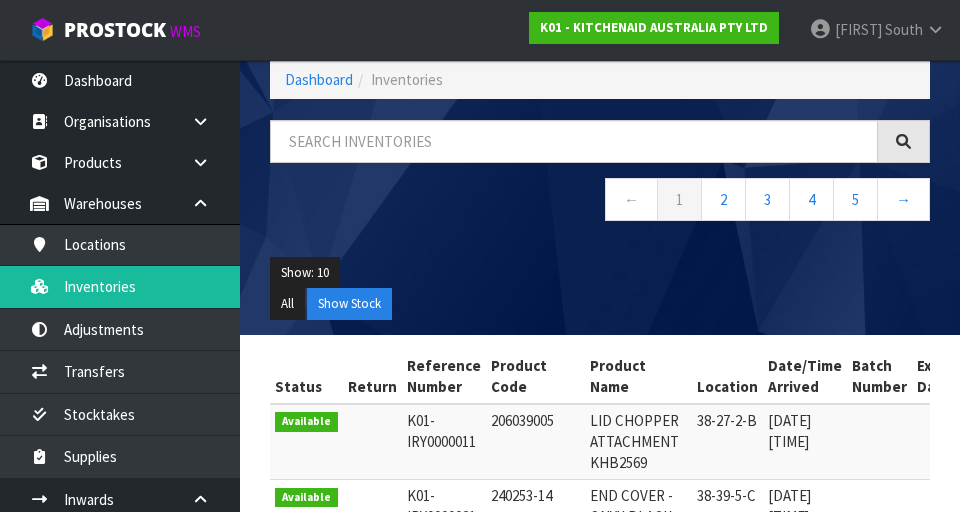 scroll, scrollTop: 0, scrollLeft: 0, axis: both 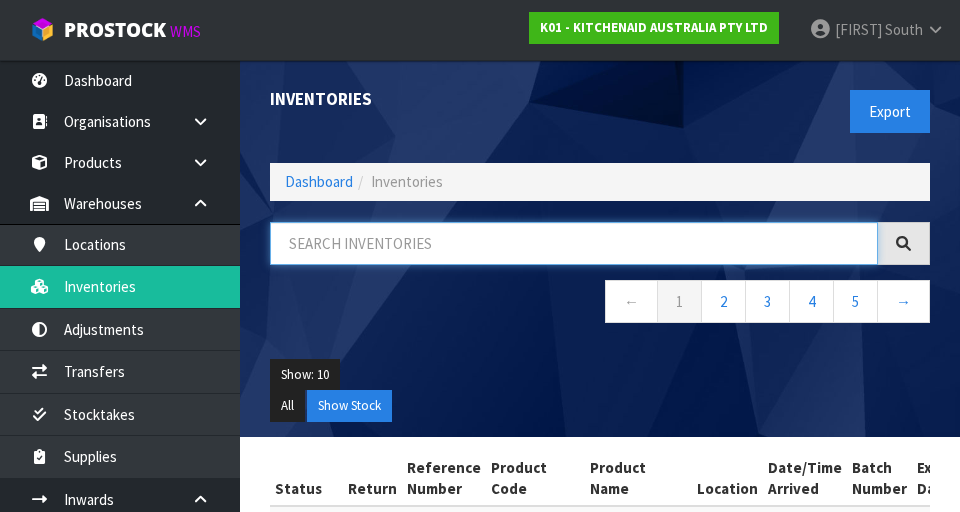 click at bounding box center [574, 243] 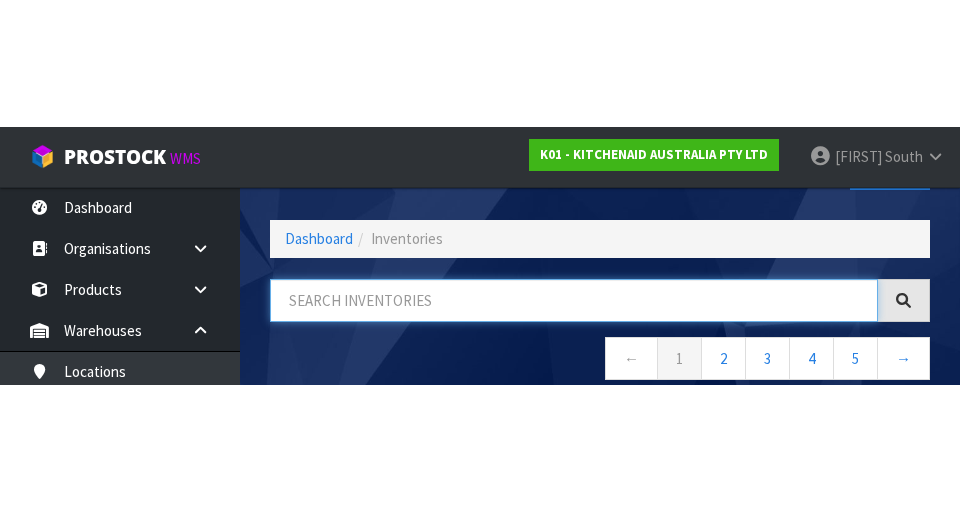 scroll, scrollTop: 114, scrollLeft: 0, axis: vertical 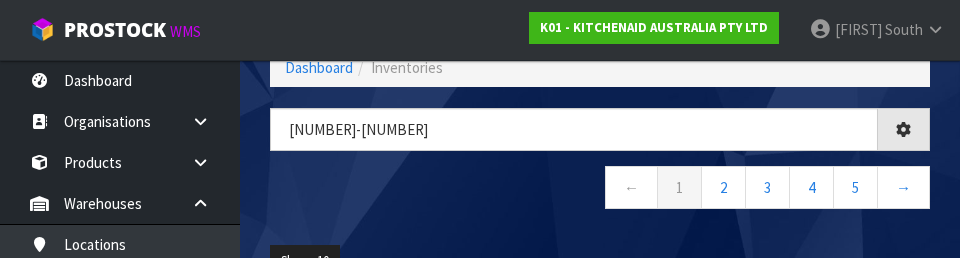 click on "←
1 2 3 4 5
→" at bounding box center (600, 190) 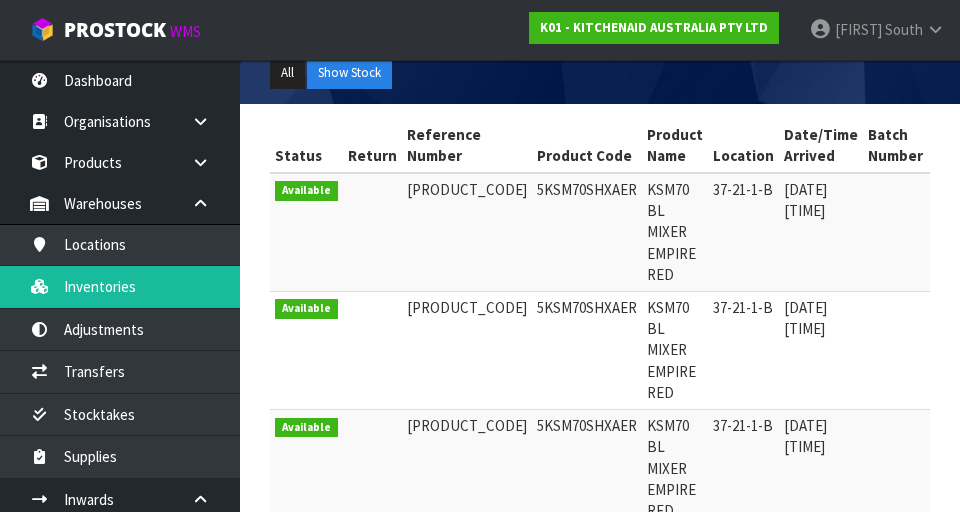 scroll, scrollTop: 361, scrollLeft: 0, axis: vertical 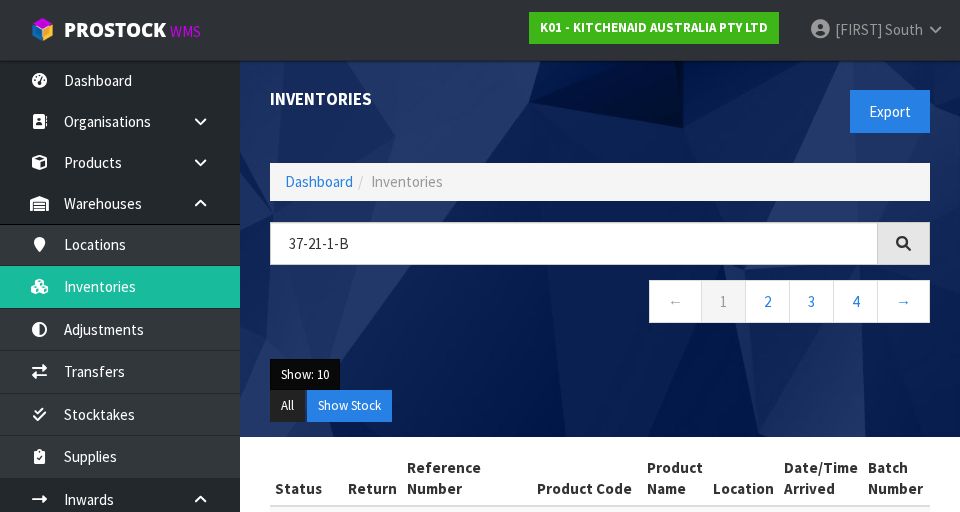 click on "Show: 10" at bounding box center (305, 375) 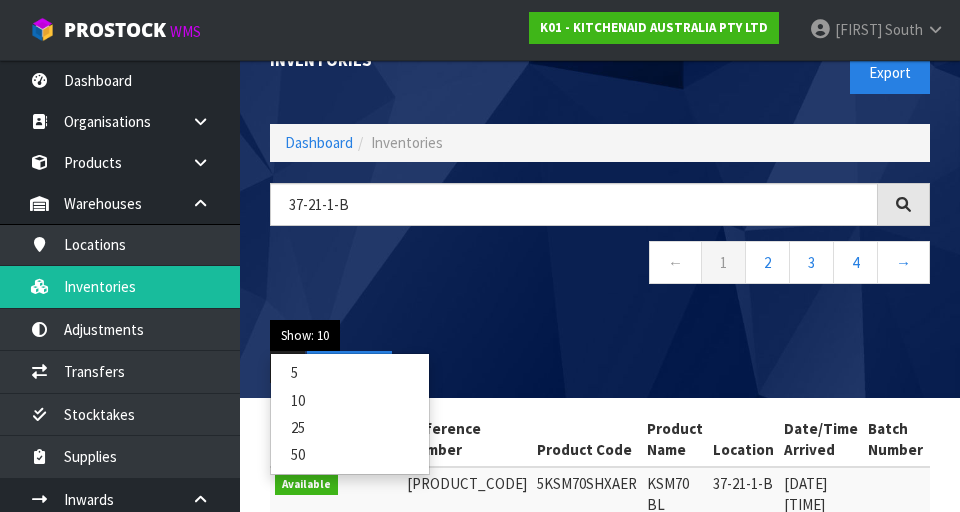 scroll, scrollTop: 110, scrollLeft: 0, axis: vertical 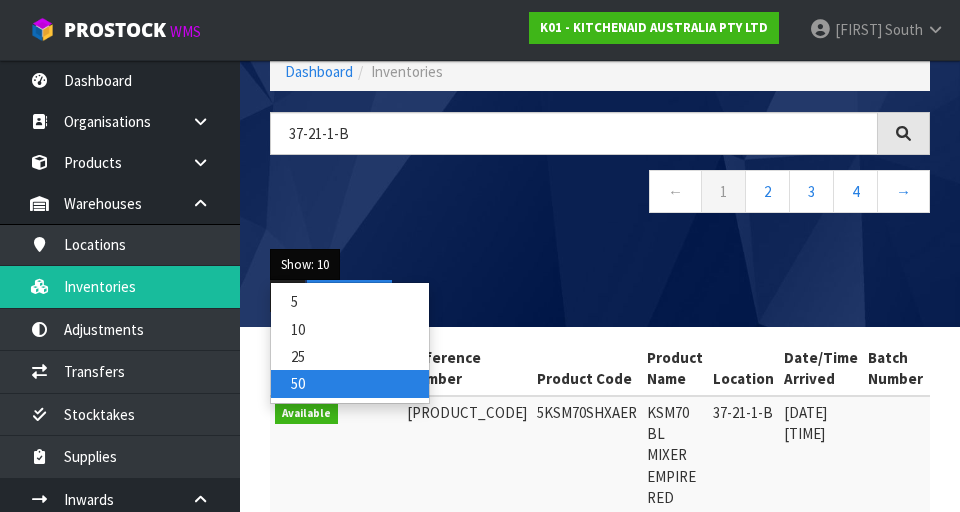 click on "50" at bounding box center (350, 383) 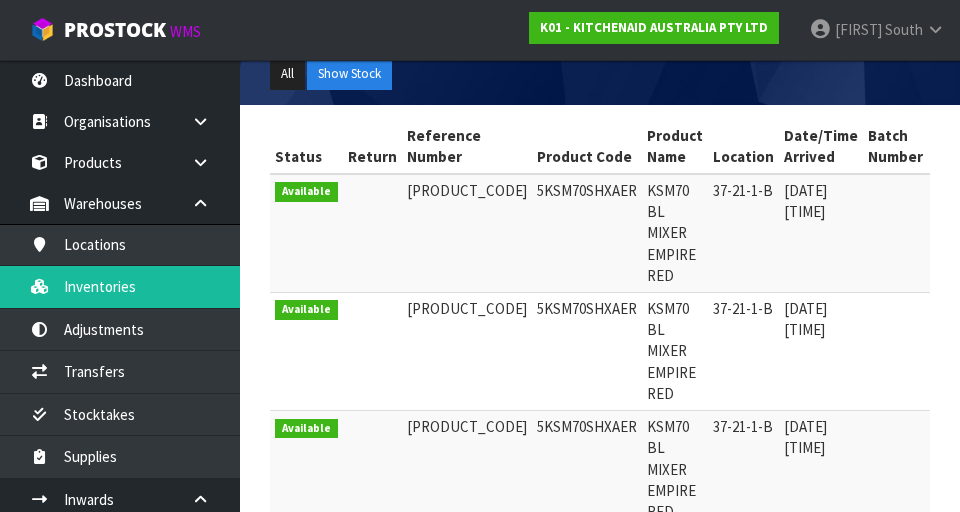 scroll, scrollTop: 341, scrollLeft: 0, axis: vertical 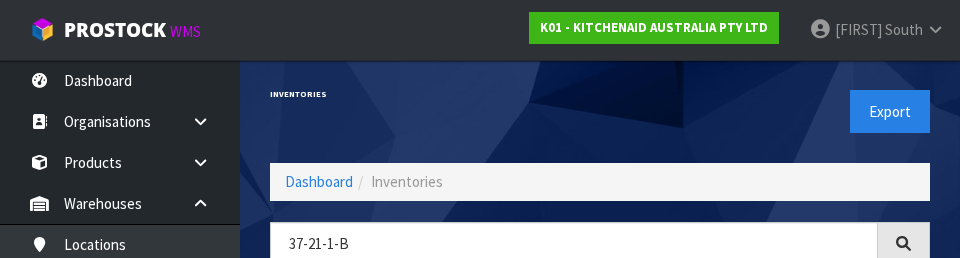 click on "Export" at bounding box center (772, 111) 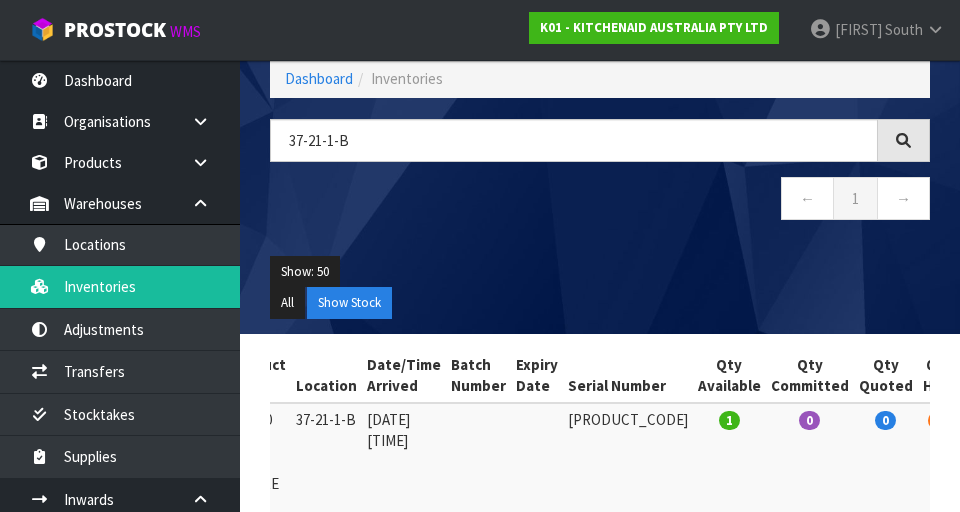 scroll, scrollTop: 107, scrollLeft: 0, axis: vertical 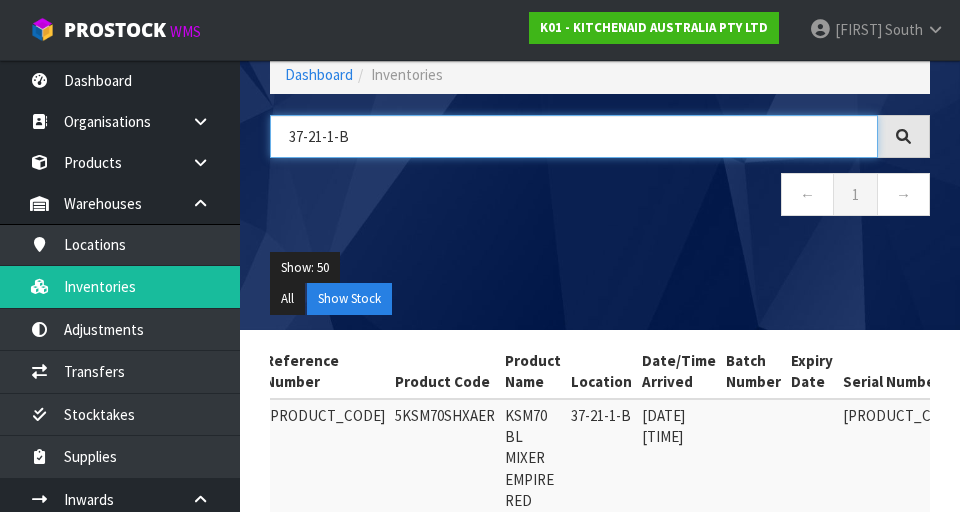 click on "37-21-1-B" at bounding box center [574, 136] 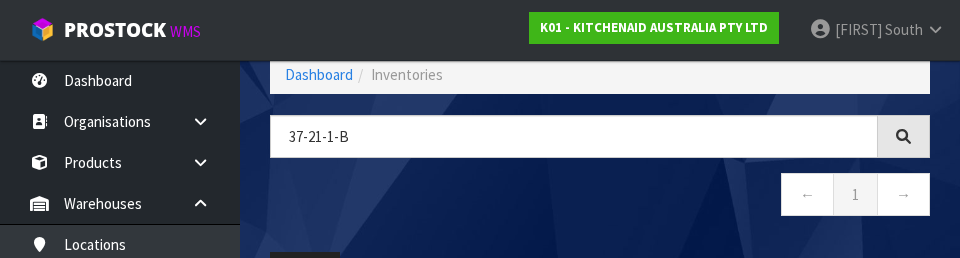 click on "Show: 50
5
10
25
50
All
Show Stock" at bounding box center (600, 283) 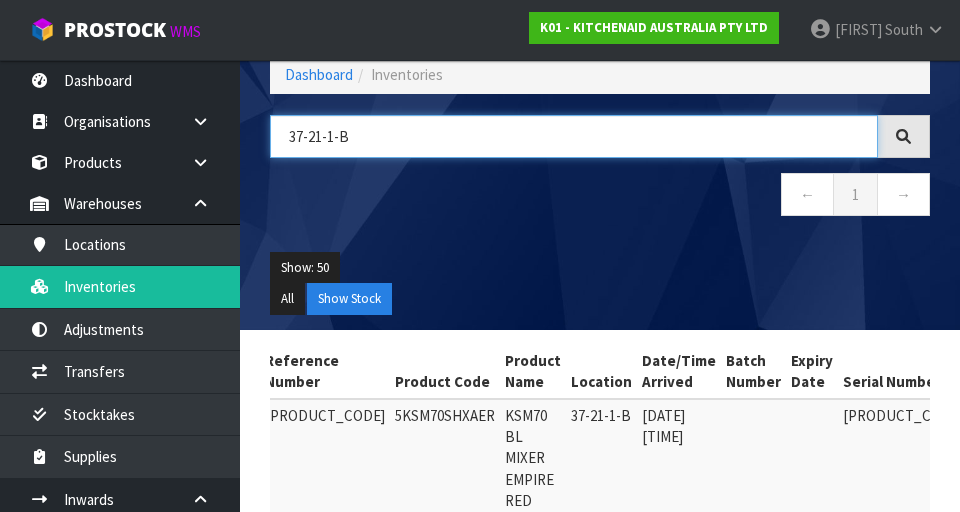 scroll, scrollTop: 108, scrollLeft: 0, axis: vertical 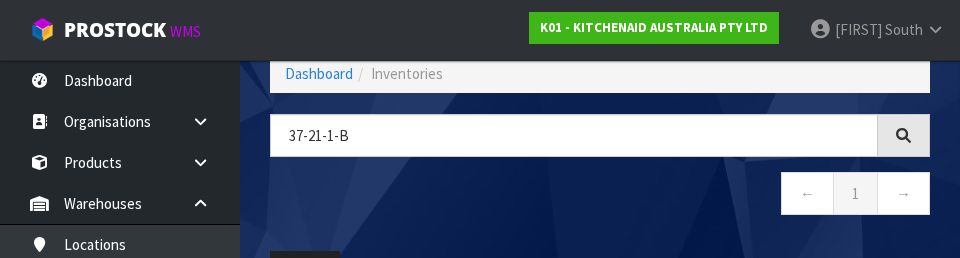 click on "←
1
→" at bounding box center (600, 196) 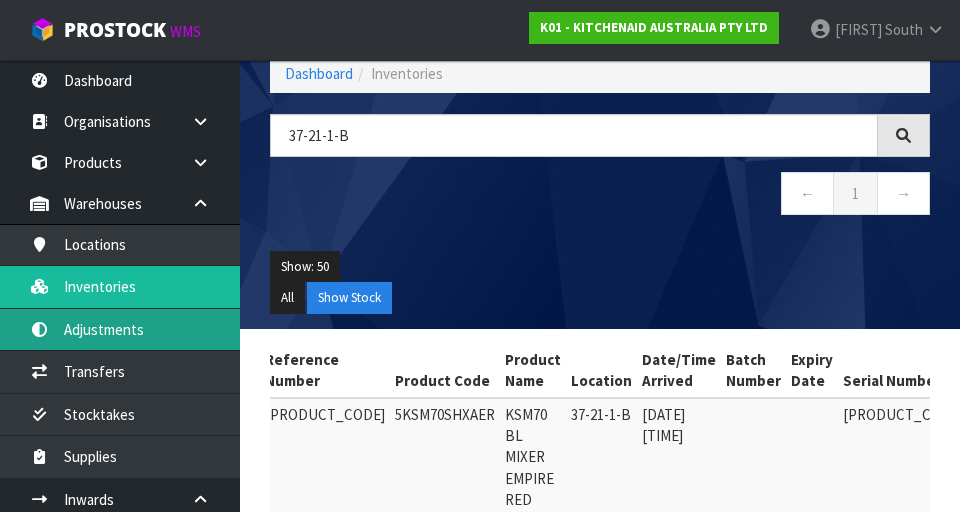 click on "Adjustments" at bounding box center (120, 329) 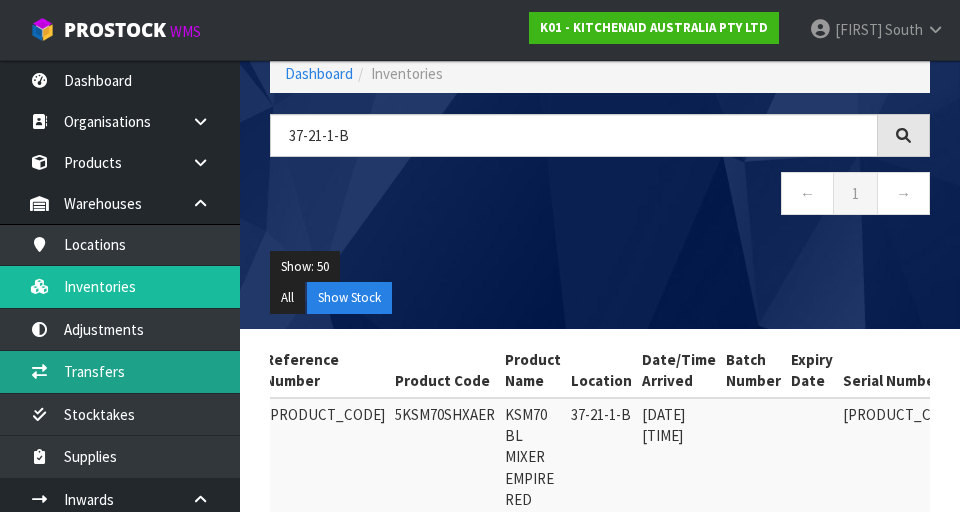 click on "Transfers" at bounding box center [120, 371] 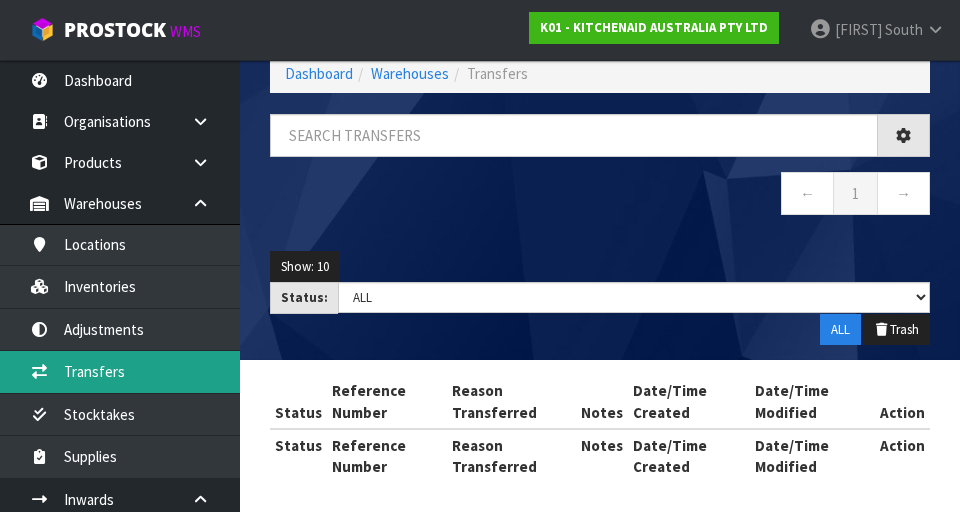 scroll, scrollTop: 0, scrollLeft: 0, axis: both 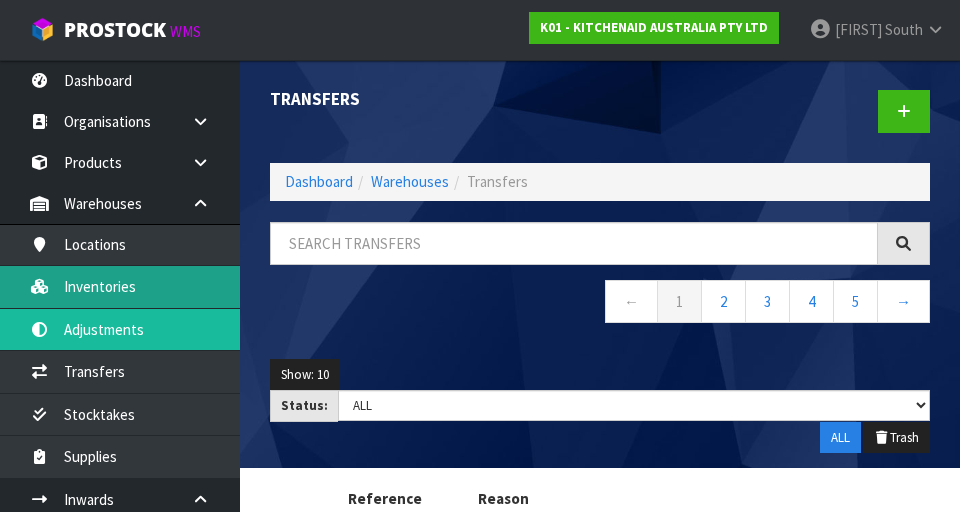 click on "Inventories" at bounding box center (120, 286) 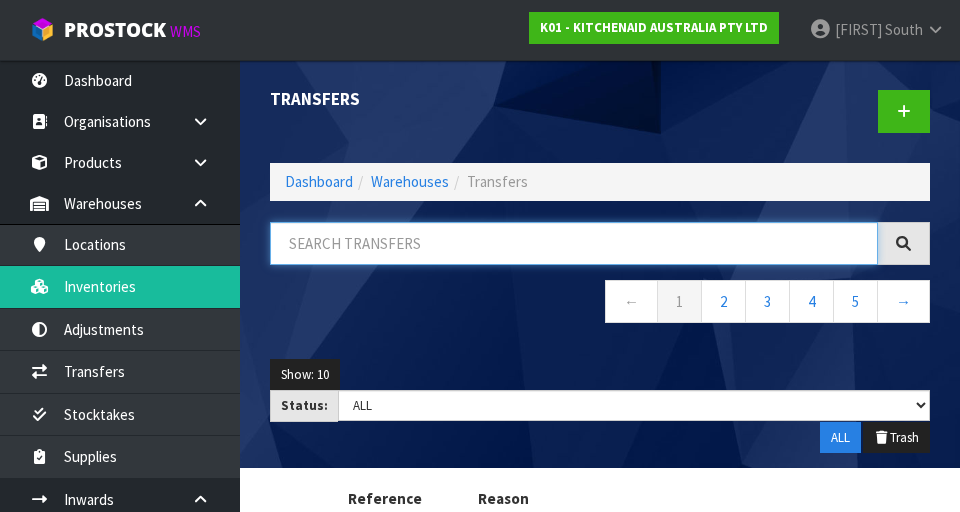 click at bounding box center (574, 243) 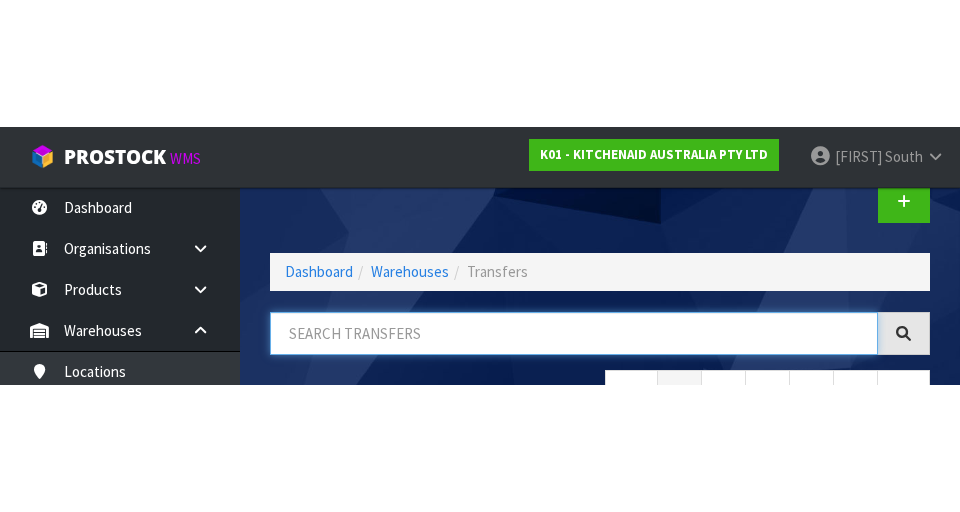 scroll, scrollTop: 114, scrollLeft: 0, axis: vertical 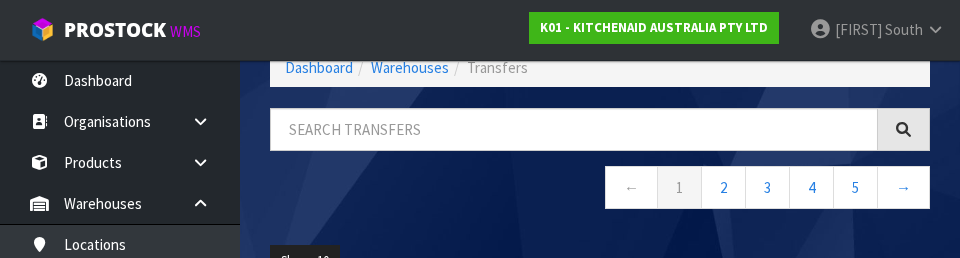 click on "←
1 2 3 4 5
→" at bounding box center (600, 190) 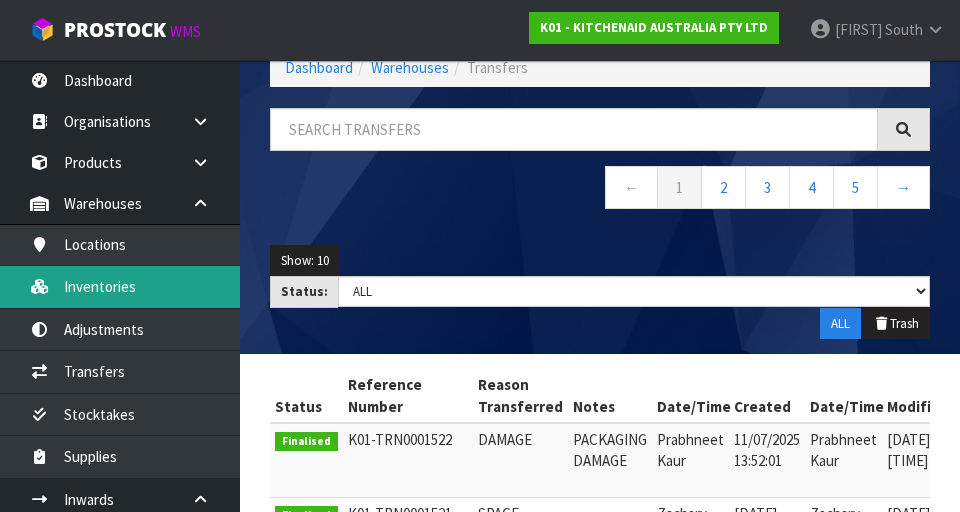 click on "Inventories" at bounding box center (120, 286) 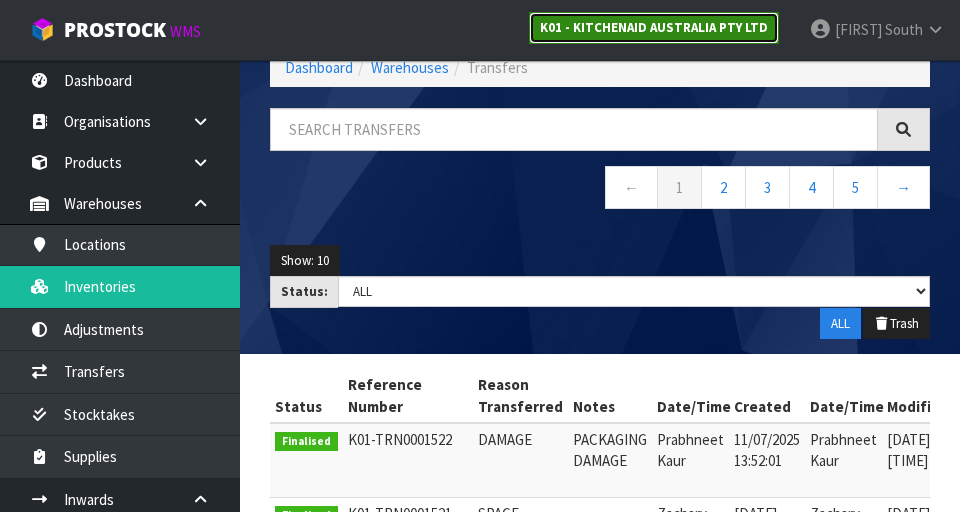 click on "K01 - KITCHENAID AUSTRALIA PTY LTD" at bounding box center [654, 27] 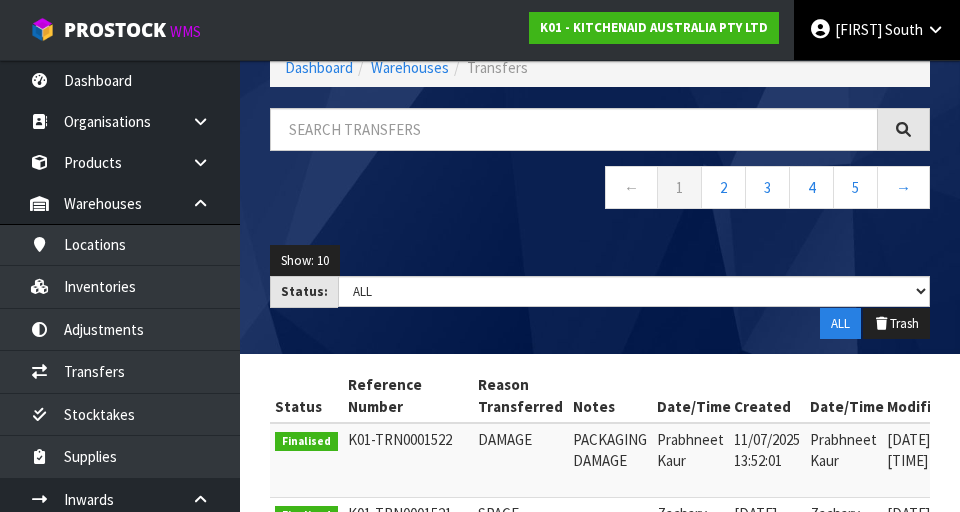 click on "[FIRST] [LAST]" at bounding box center (877, 30) 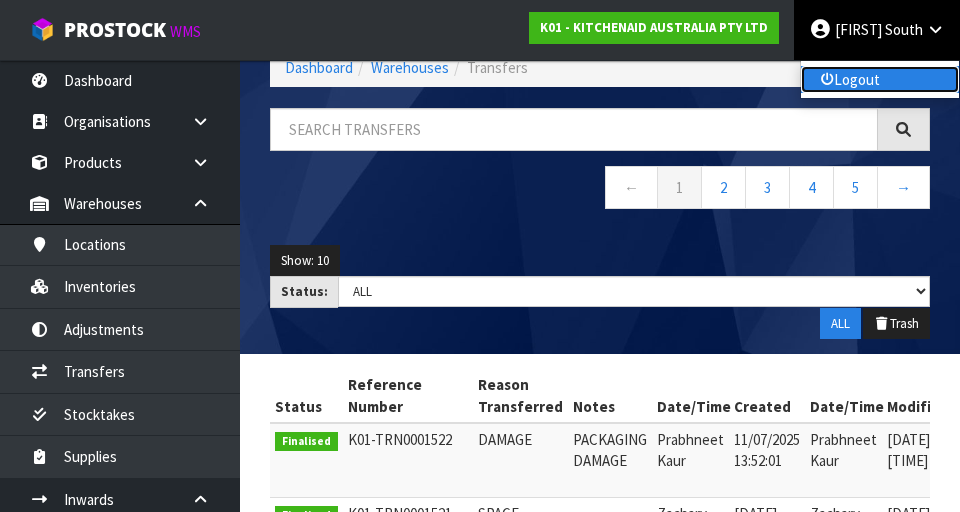 click on "Logout" at bounding box center (880, 79) 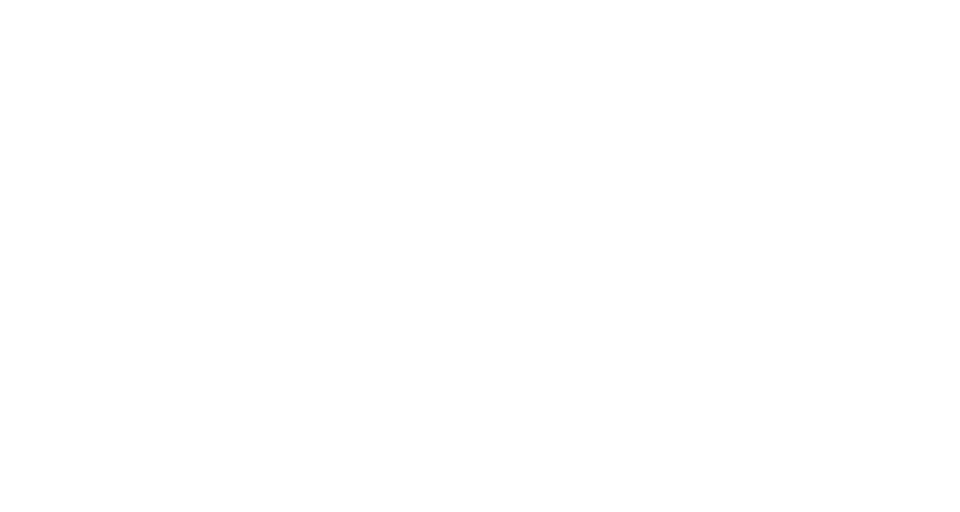 scroll, scrollTop: 0, scrollLeft: 0, axis: both 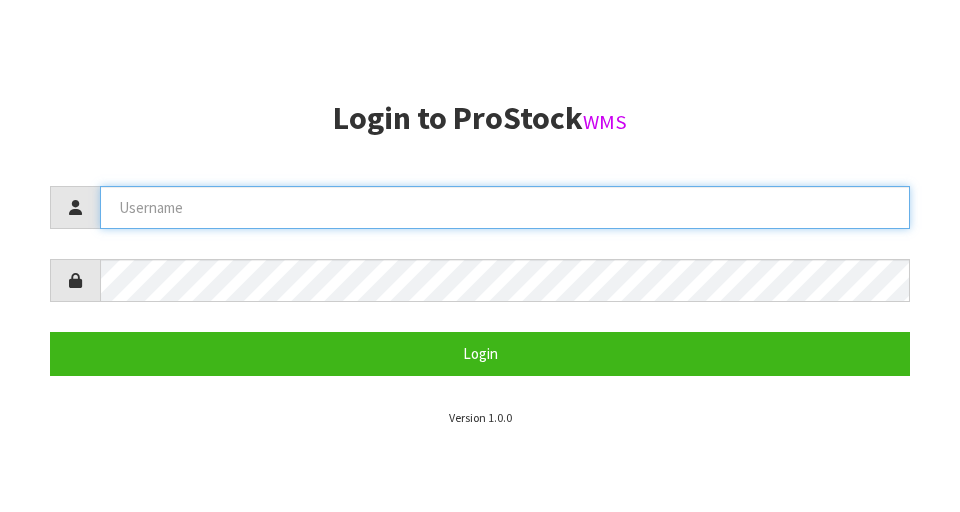 click at bounding box center (505, 207) 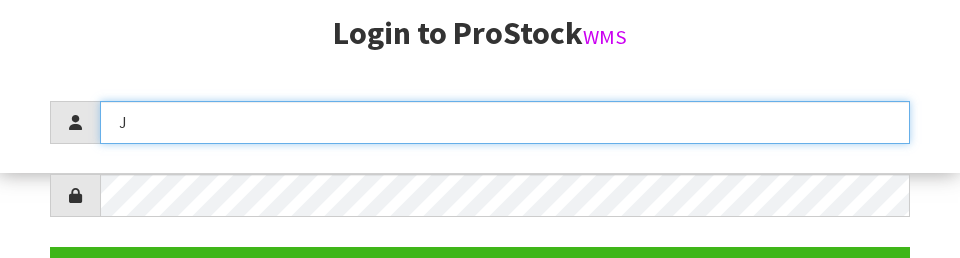 scroll, scrollTop: 258, scrollLeft: 0, axis: vertical 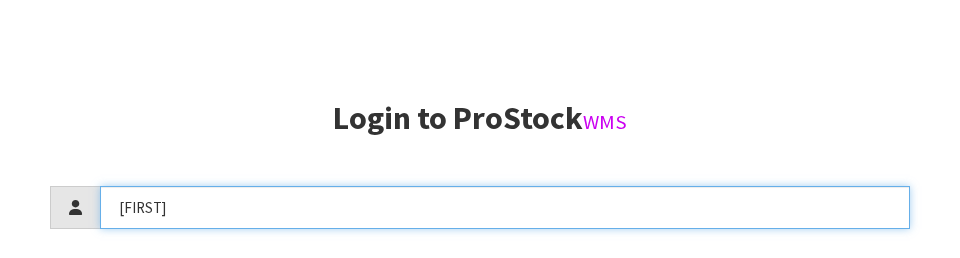 type on "[FIRST]" 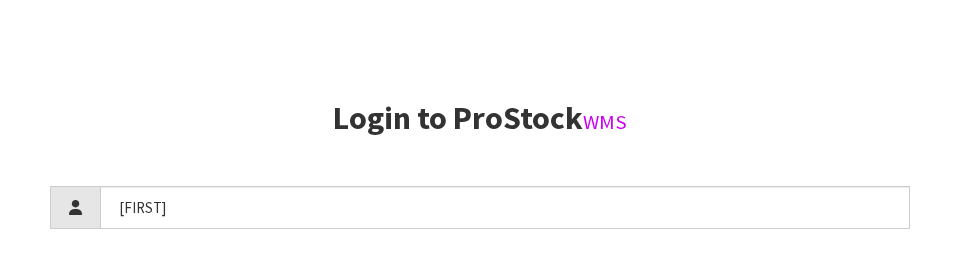click on "Login to ProStock  WMS
[FIRST]
Login
Version 1.0.0" at bounding box center (480, 264) 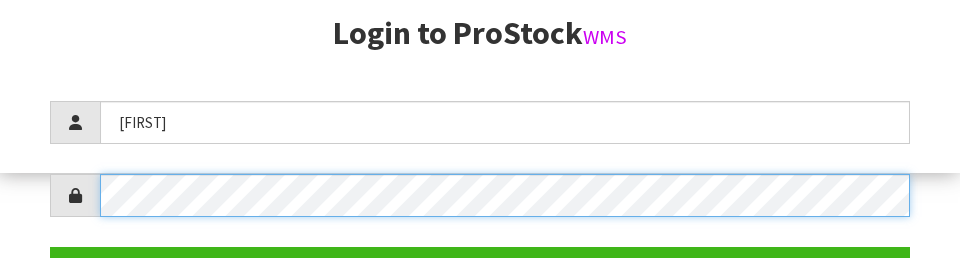 scroll, scrollTop: 290, scrollLeft: 0, axis: vertical 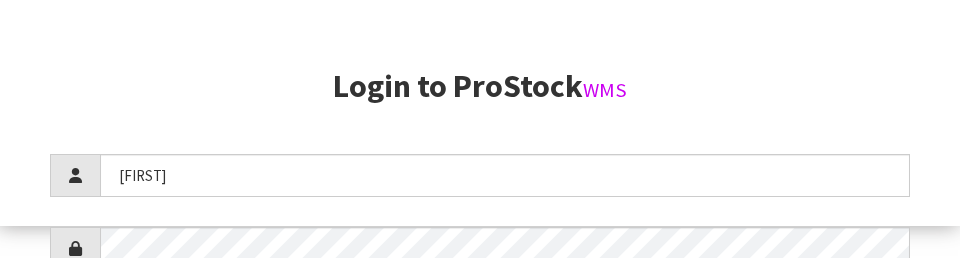 click on "Login to ProStock  WMS
[FIRST]
Login
Version 1.0.0" at bounding box center (480, 232) 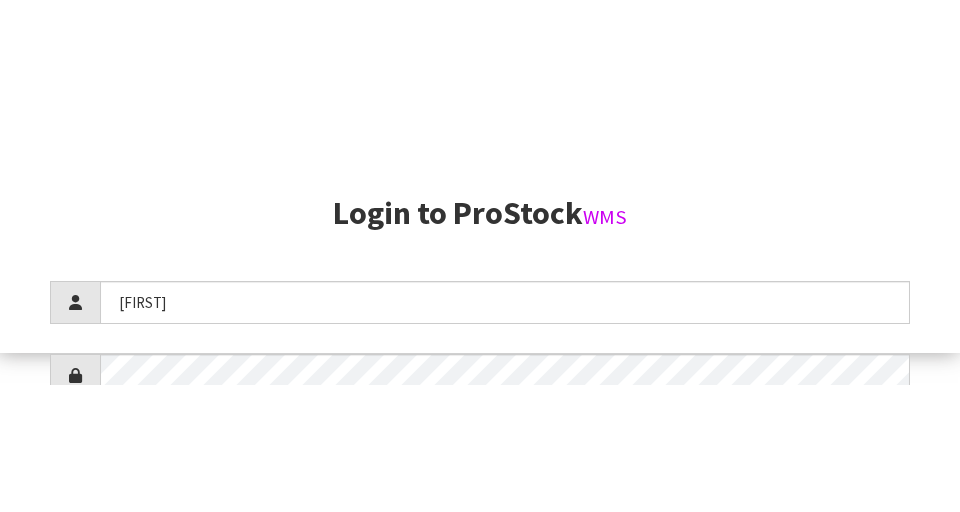 scroll, scrollTop: 512, scrollLeft: 0, axis: vertical 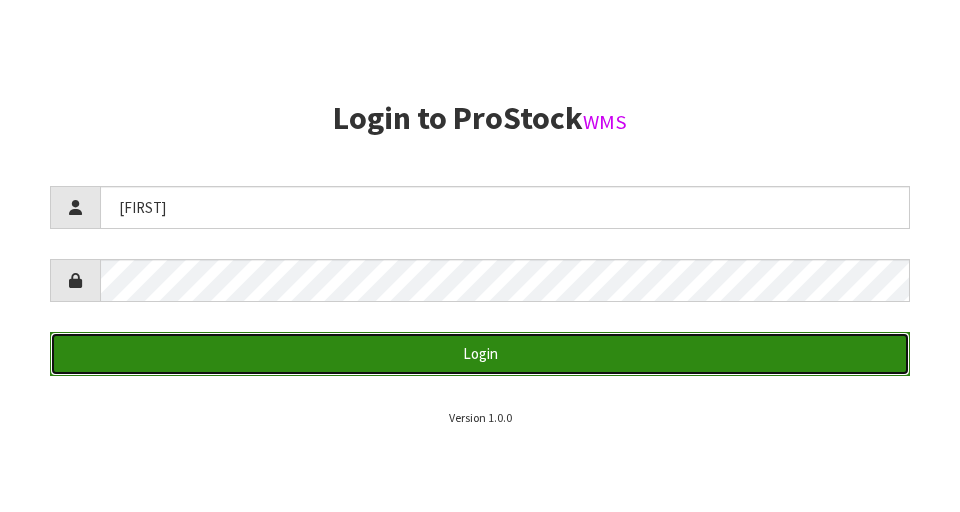 click on "Login" at bounding box center (480, 353) 